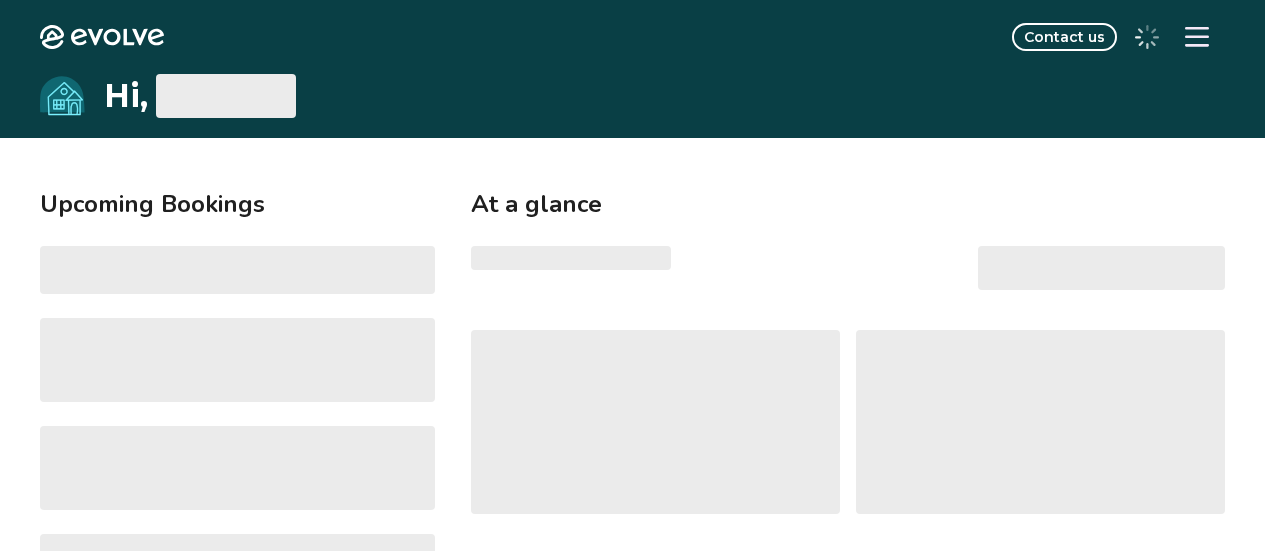 scroll, scrollTop: 0, scrollLeft: 0, axis: both 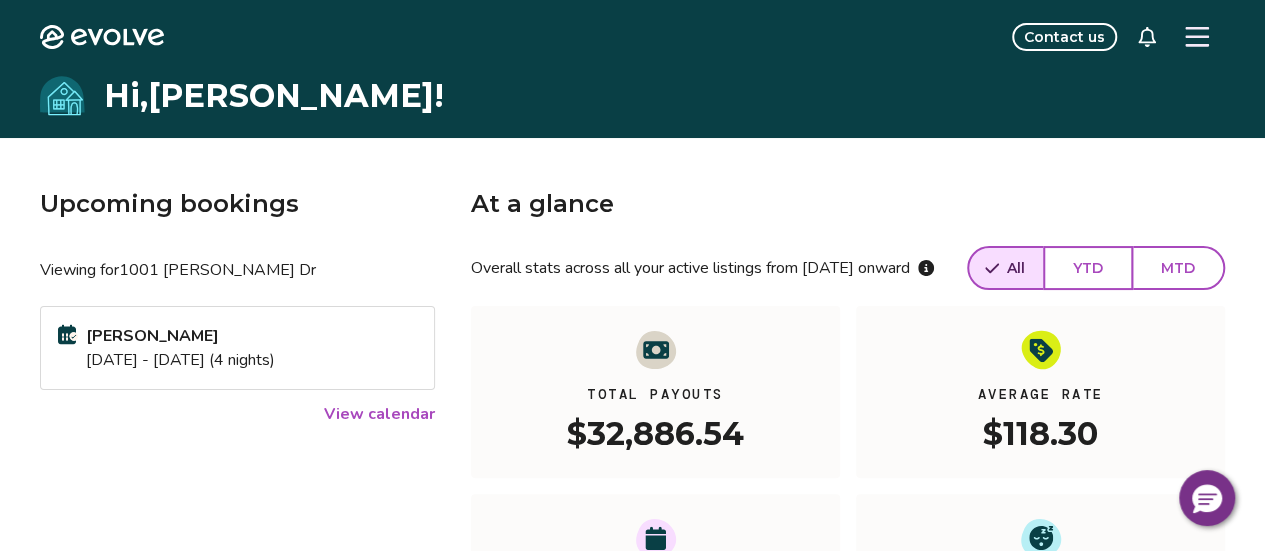 click on "YTD" at bounding box center [1088, 268] 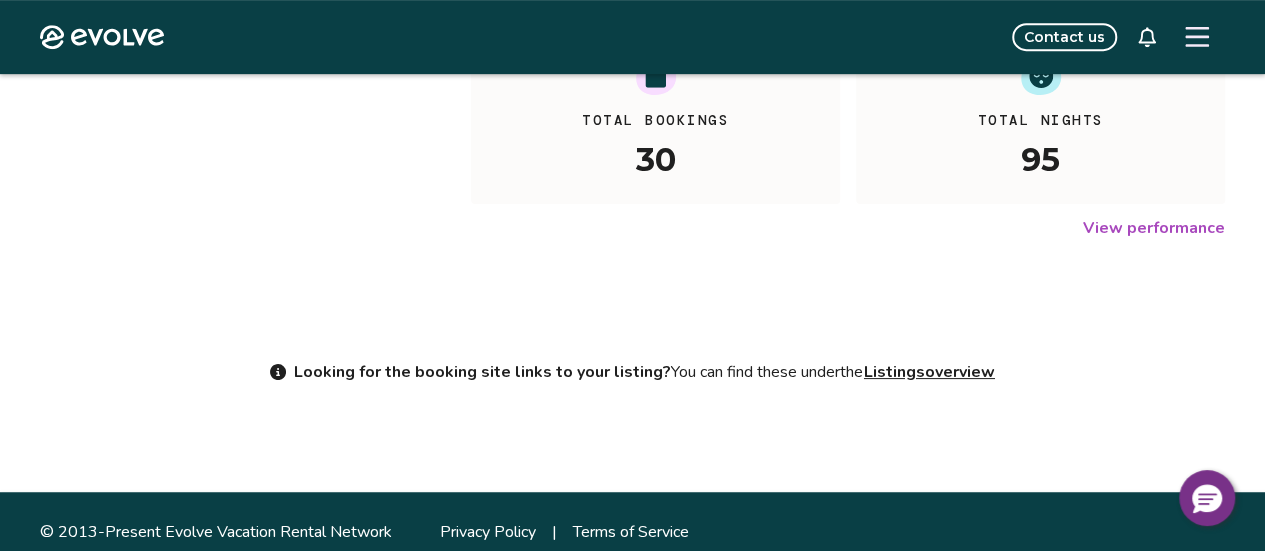 scroll, scrollTop: 404, scrollLeft: 0, axis: vertical 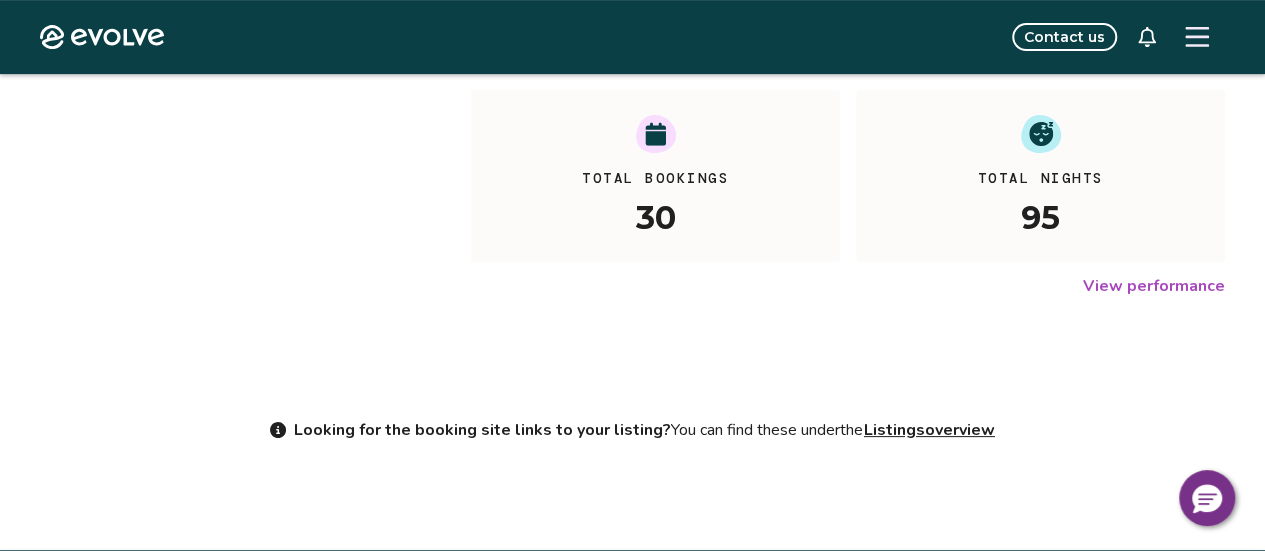 click on "View performance" at bounding box center [1154, 286] 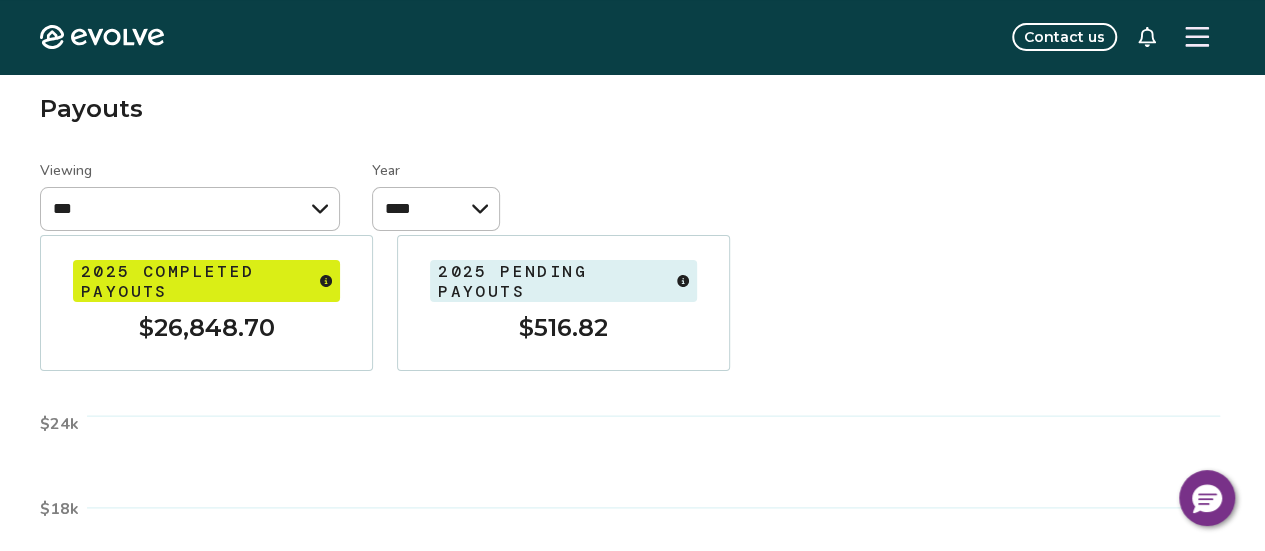scroll, scrollTop: 96, scrollLeft: 0, axis: vertical 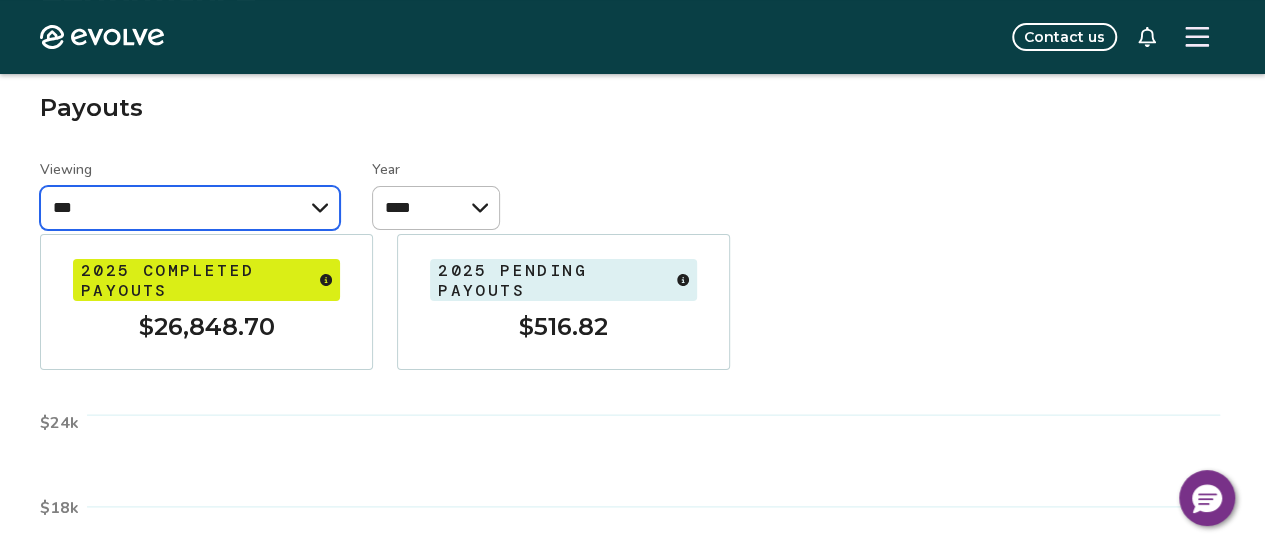 click on "**********" at bounding box center (190, 208) 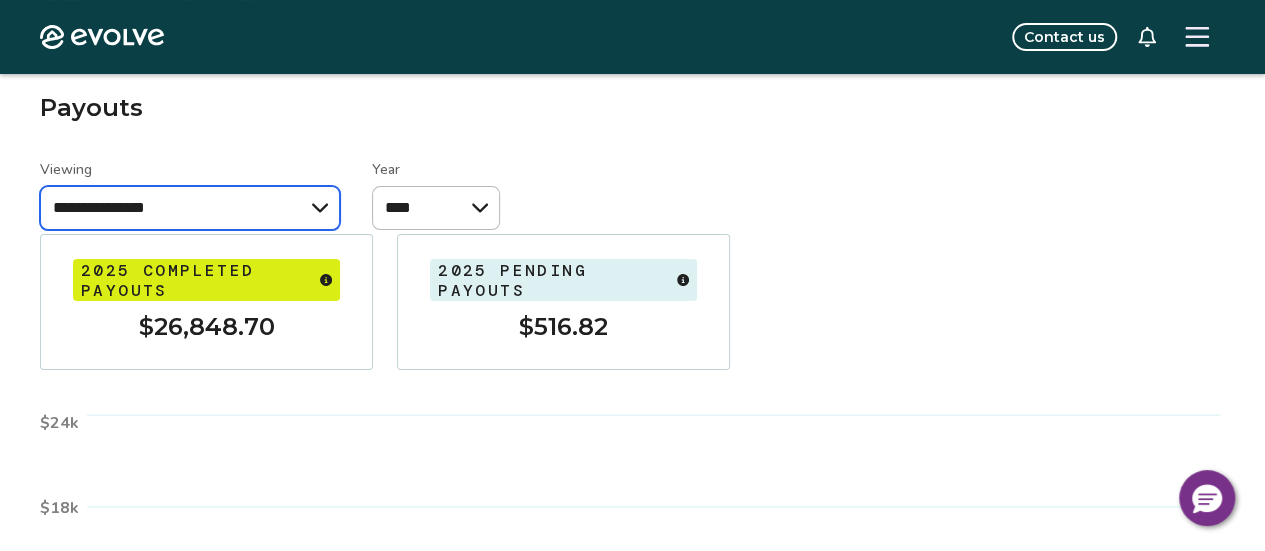 click on "**********" at bounding box center (190, 208) 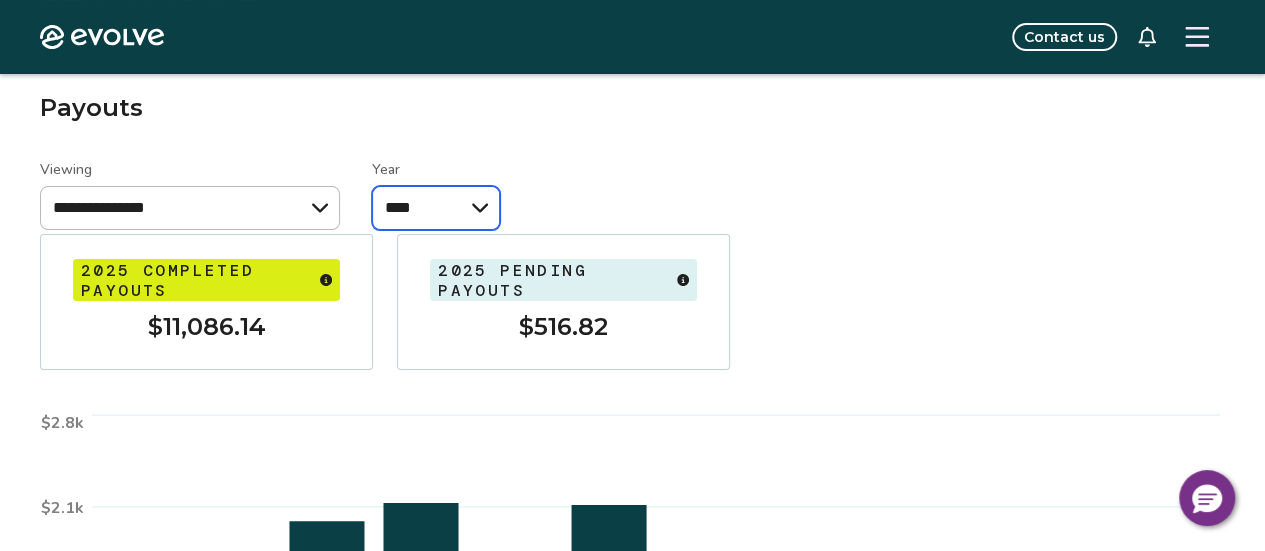 click on "**** ****" at bounding box center [436, 208] 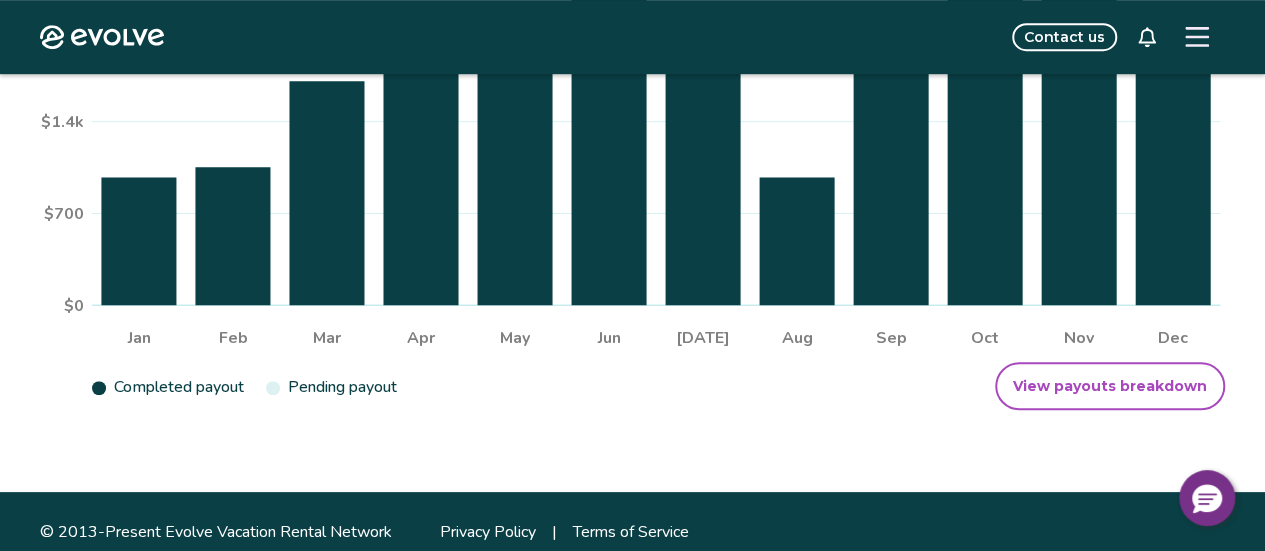 scroll, scrollTop: 593, scrollLeft: 0, axis: vertical 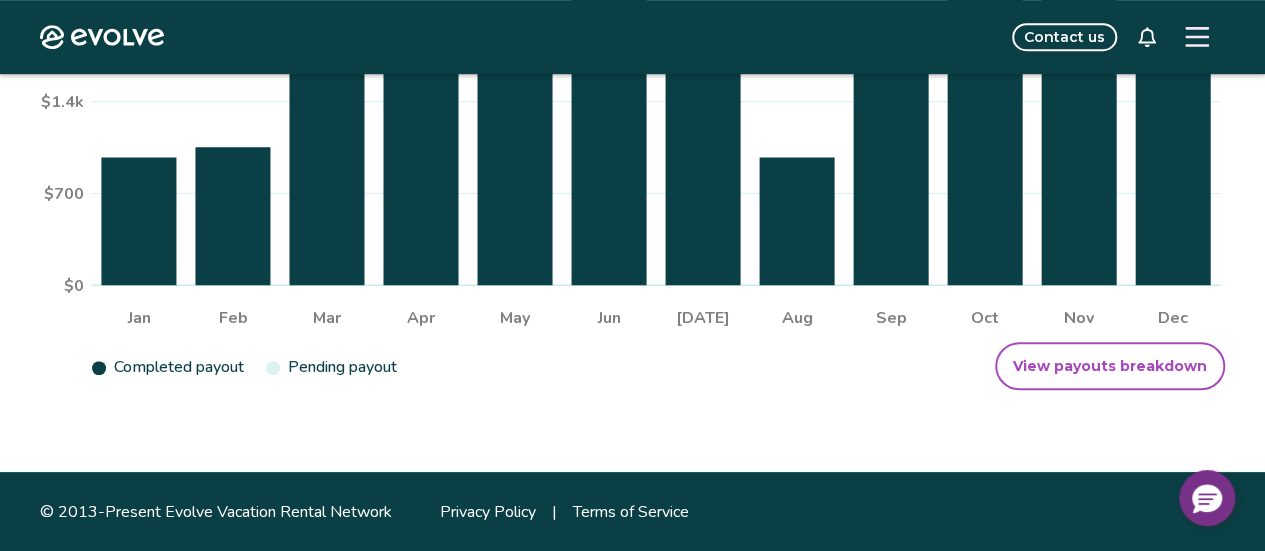 click on "View payouts breakdown" at bounding box center (1110, 366) 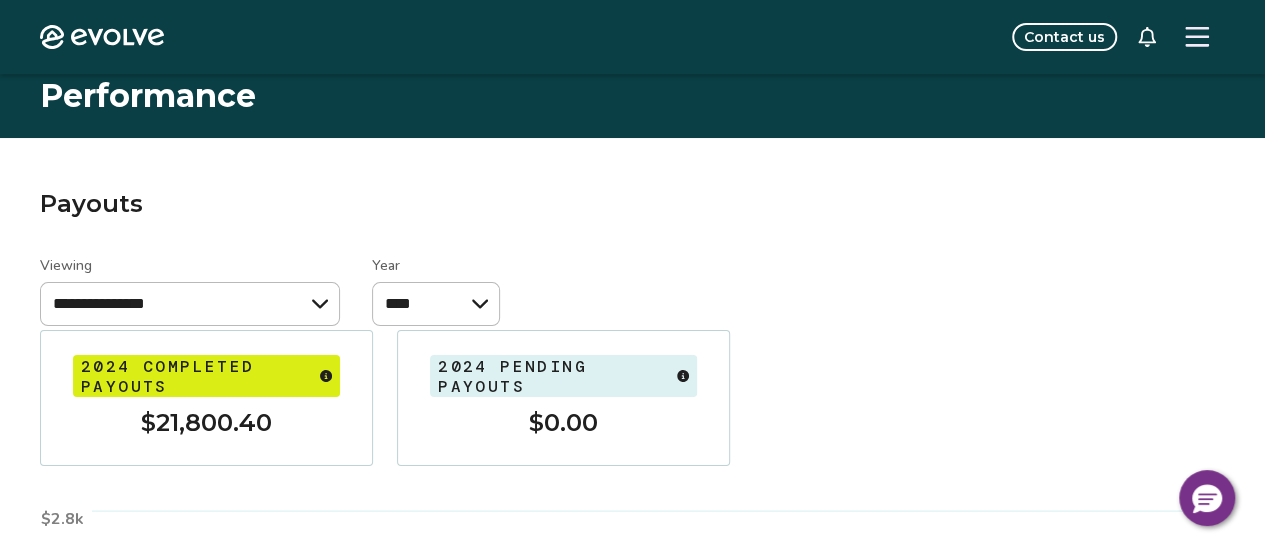 select on "**********" 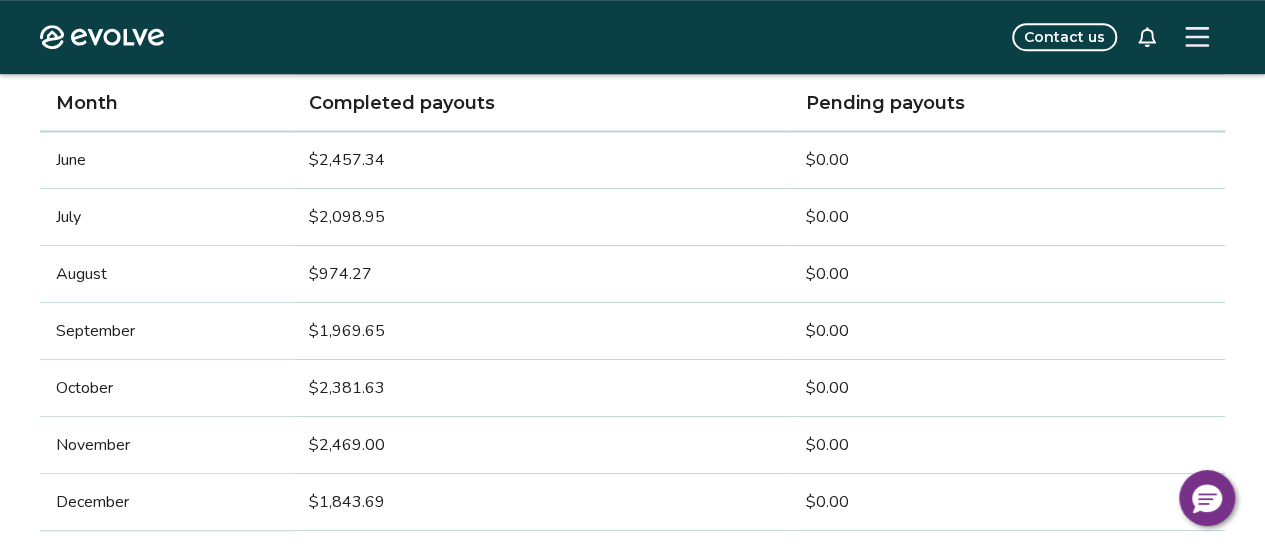 scroll, scrollTop: 780, scrollLeft: 0, axis: vertical 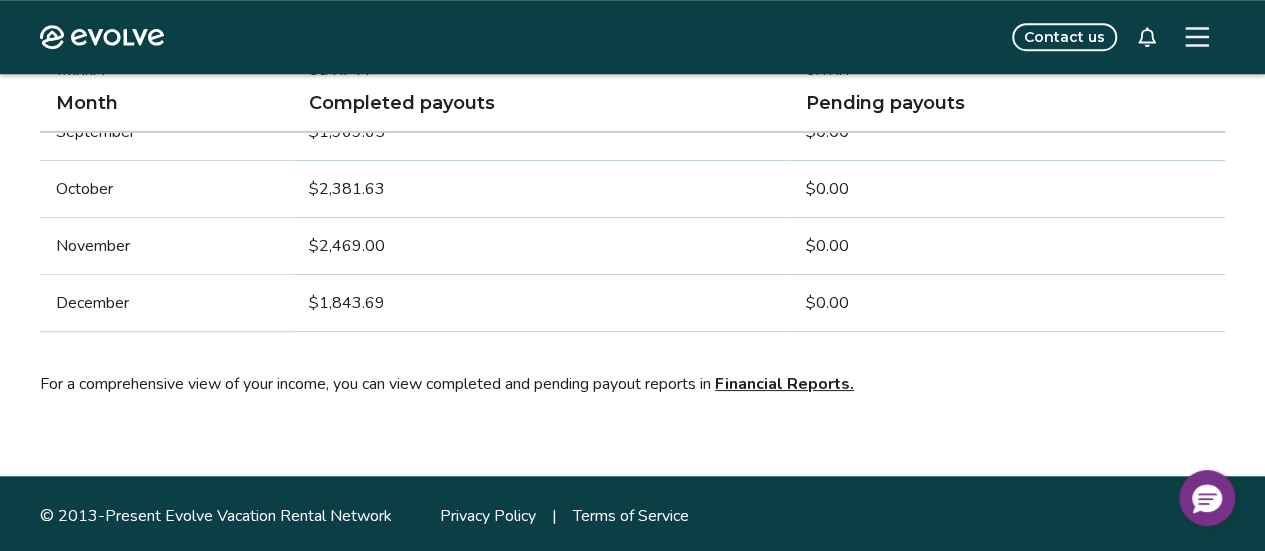 click on "Financial Reports." at bounding box center [784, 384] 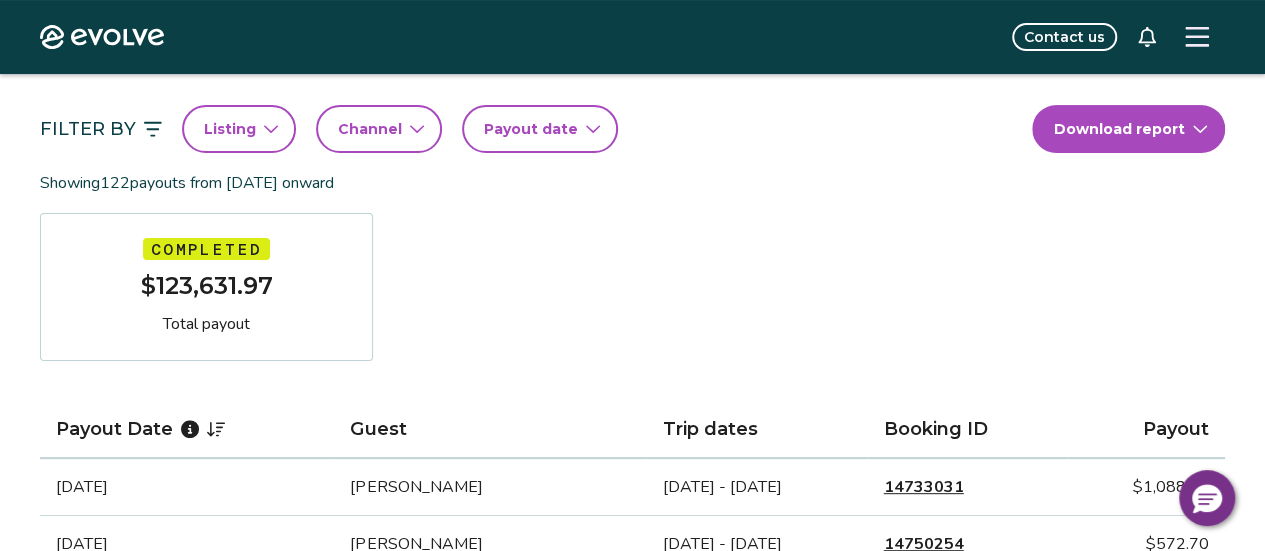 scroll, scrollTop: 186, scrollLeft: 0, axis: vertical 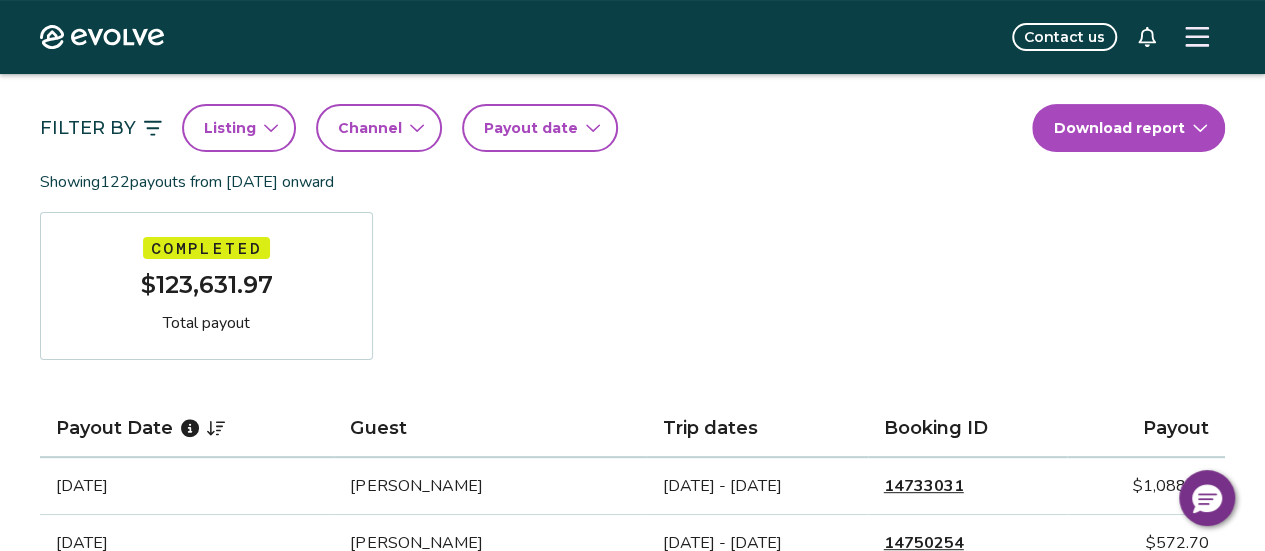click on "Showing  122  payouts   from [DATE] onward" at bounding box center [632, 182] 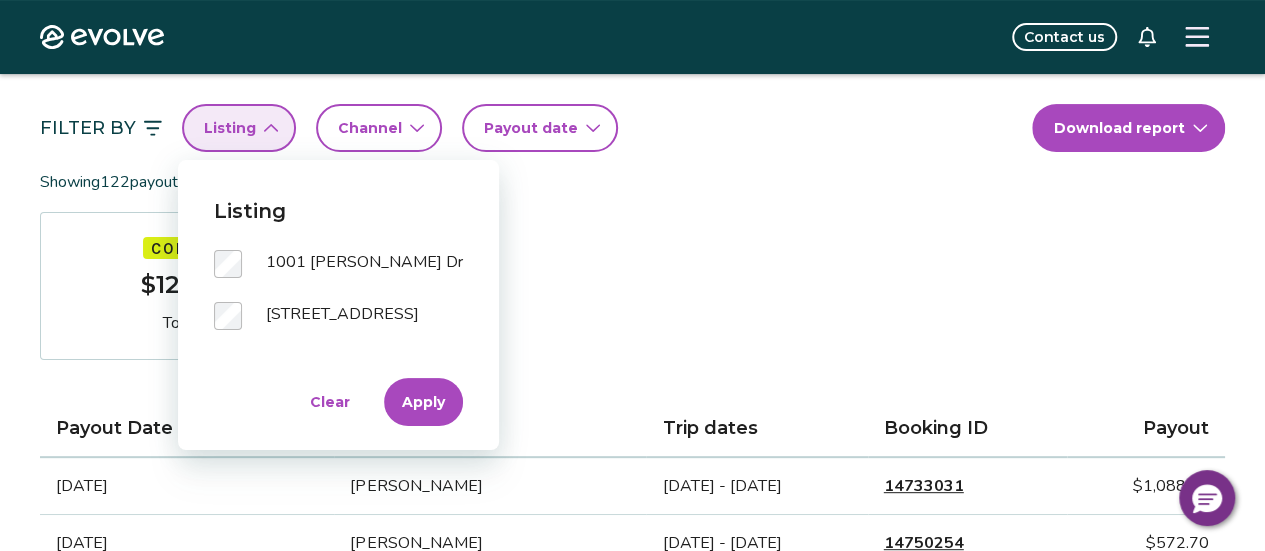 click on "Apply" at bounding box center [423, 402] 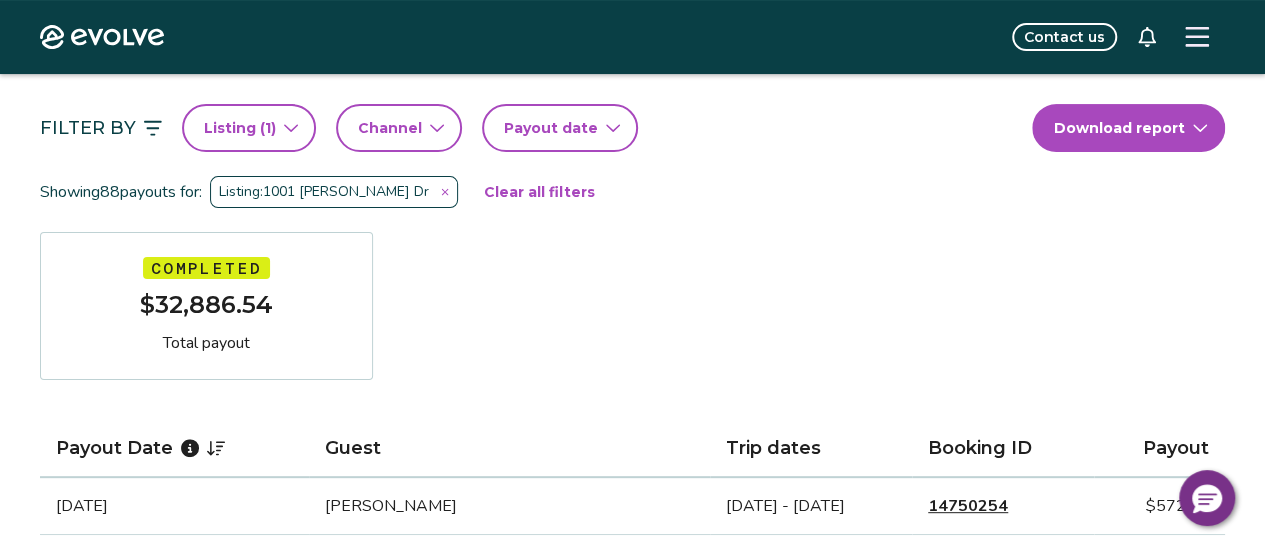 click on "Payout date" at bounding box center [551, 128] 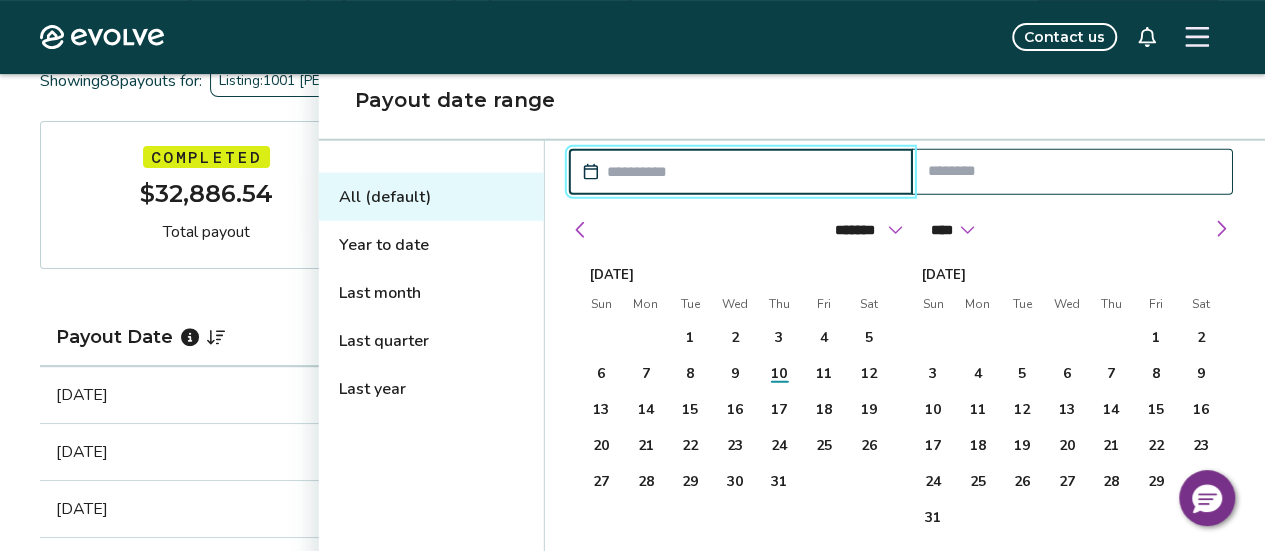 scroll, scrollTop: 298, scrollLeft: 0, axis: vertical 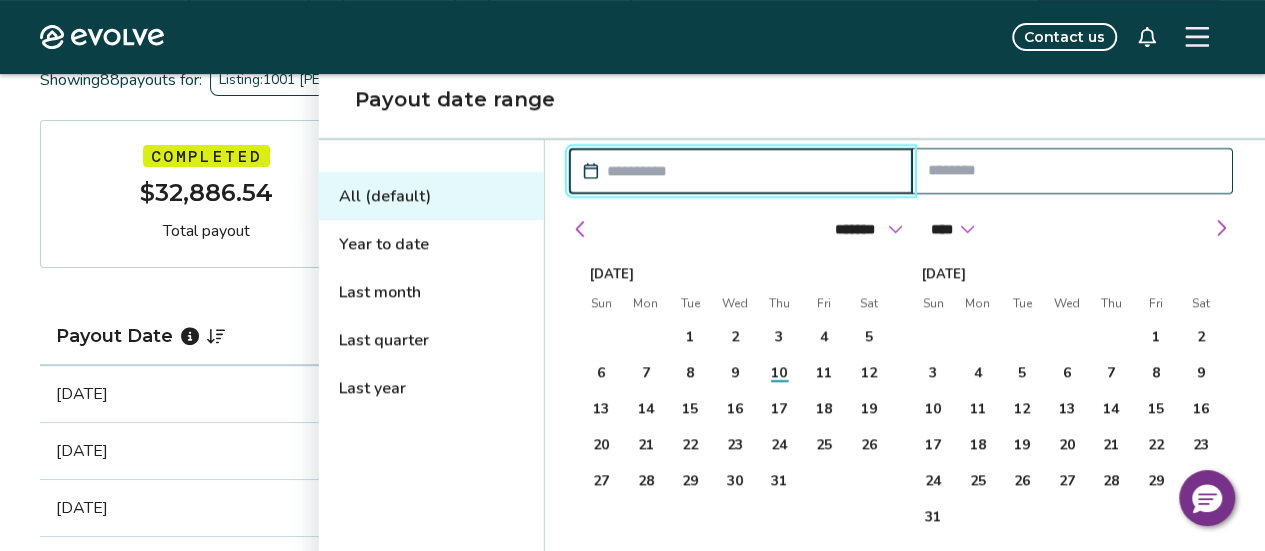 click on "Last year" at bounding box center [431, 388] 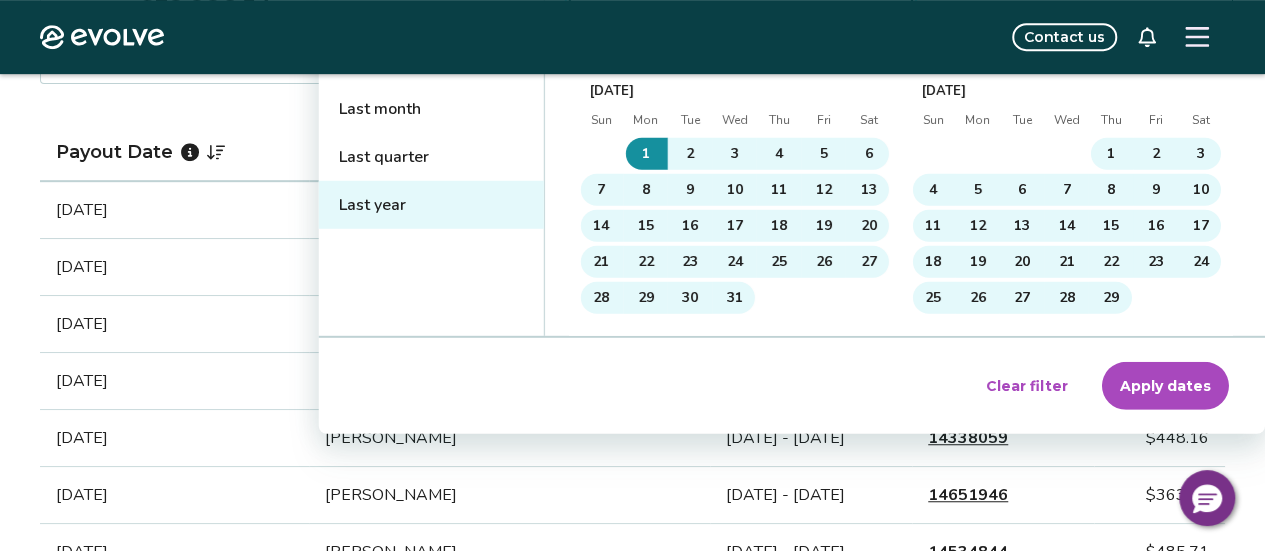 scroll, scrollTop: 483, scrollLeft: 0, axis: vertical 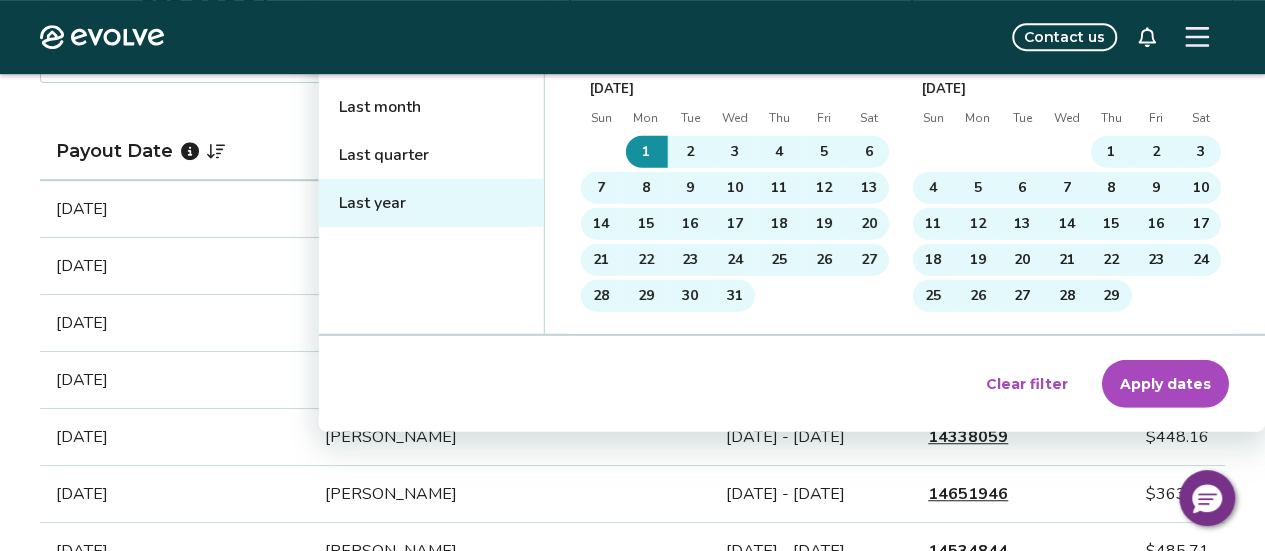 click on "Apply dates" at bounding box center [1165, 384] 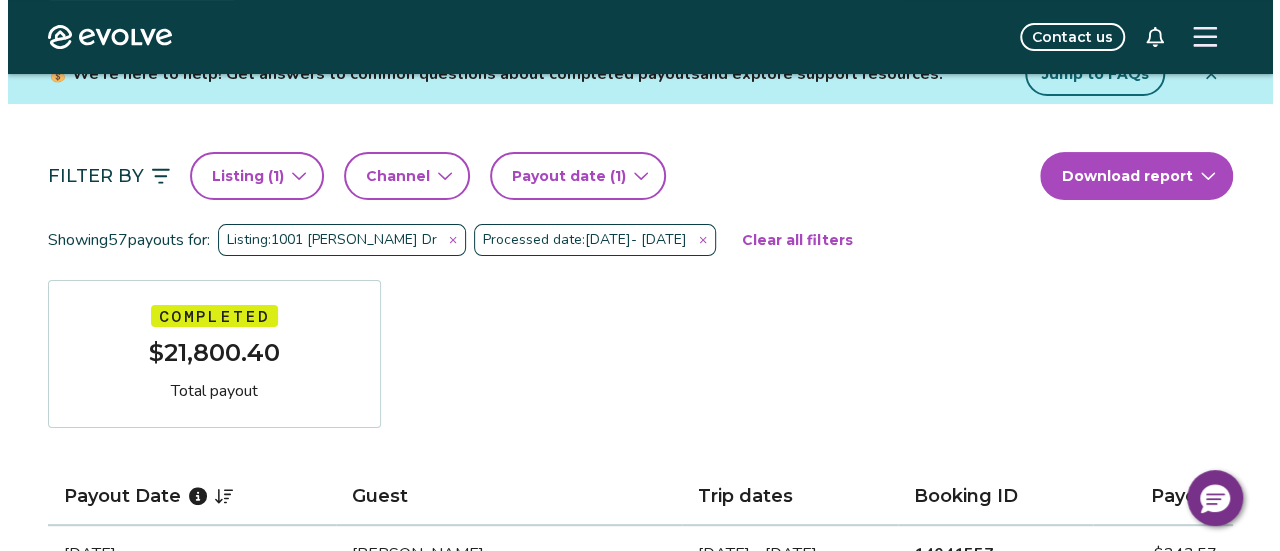 scroll, scrollTop: 134, scrollLeft: 0, axis: vertical 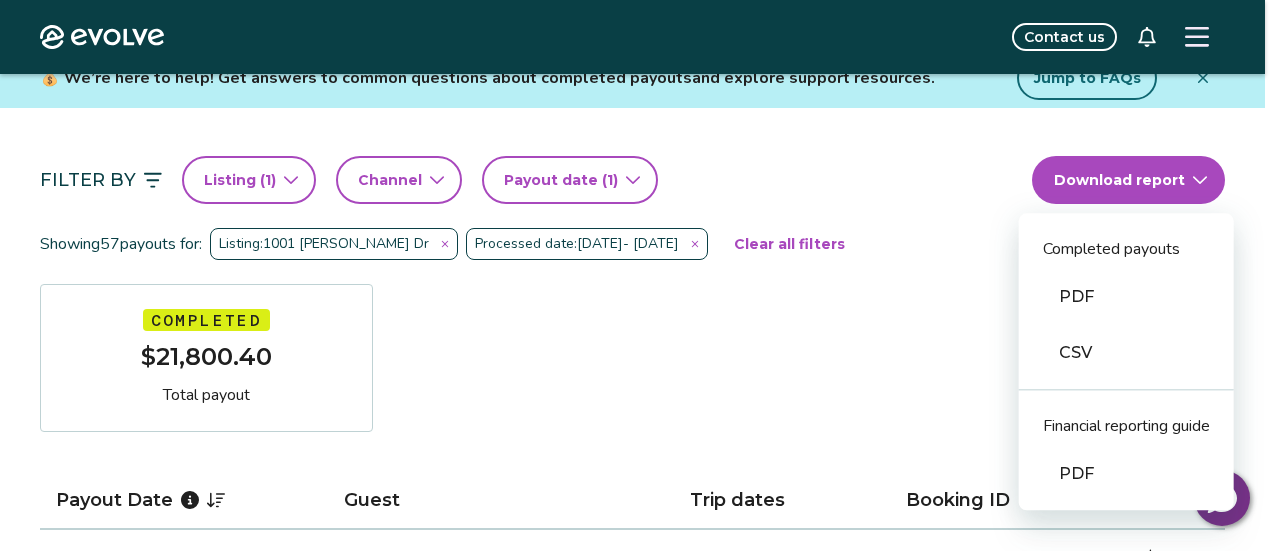 click on "Evolve Contact us Reports Completed payouts Pending payouts Income Occupancy taxes Charges Adjustments 💰 We’re here to help! Get answers to common questions about   completed payouts  and explore support resources. Jump to FAQs Filter By  Listing ( 1 ) Channel Payout date (1) Download   report Completed payouts PDF CSV Financial reporting guide PDF Showing  57  payouts   for: Listing:  1001 [PERSON_NAME] Dr Processed date:  [DATE]  -   [DATE] Clear all filters Completed $21,800.40 Total payout Payout Date Guest Trip dates Booking ID Payout [DATE] [PERSON_NAME] [DATE] - [DATE] 14041557 $243.57 [DATE] [PERSON_NAME] [DATE] - [DATE] 13986008 $489.03 [DATE] [PERSON_NAME] [DATE] - [DATE] 13997481 $243.57 [DATE] [PERSON_NAME] [DATE] - [DATE] 13889804 $405.94 [DATE] [PERSON_NAME] [DATE] - [DATE] 13903592 $461.58 [DATE] [PERSON_NAME] [DATE] - [DATE] 13828485 $626.26 [DATE] [PERSON_NAME] [DATE] - [DATE] 13888720 $409.44 13903805 1" at bounding box center (640, 1369) 